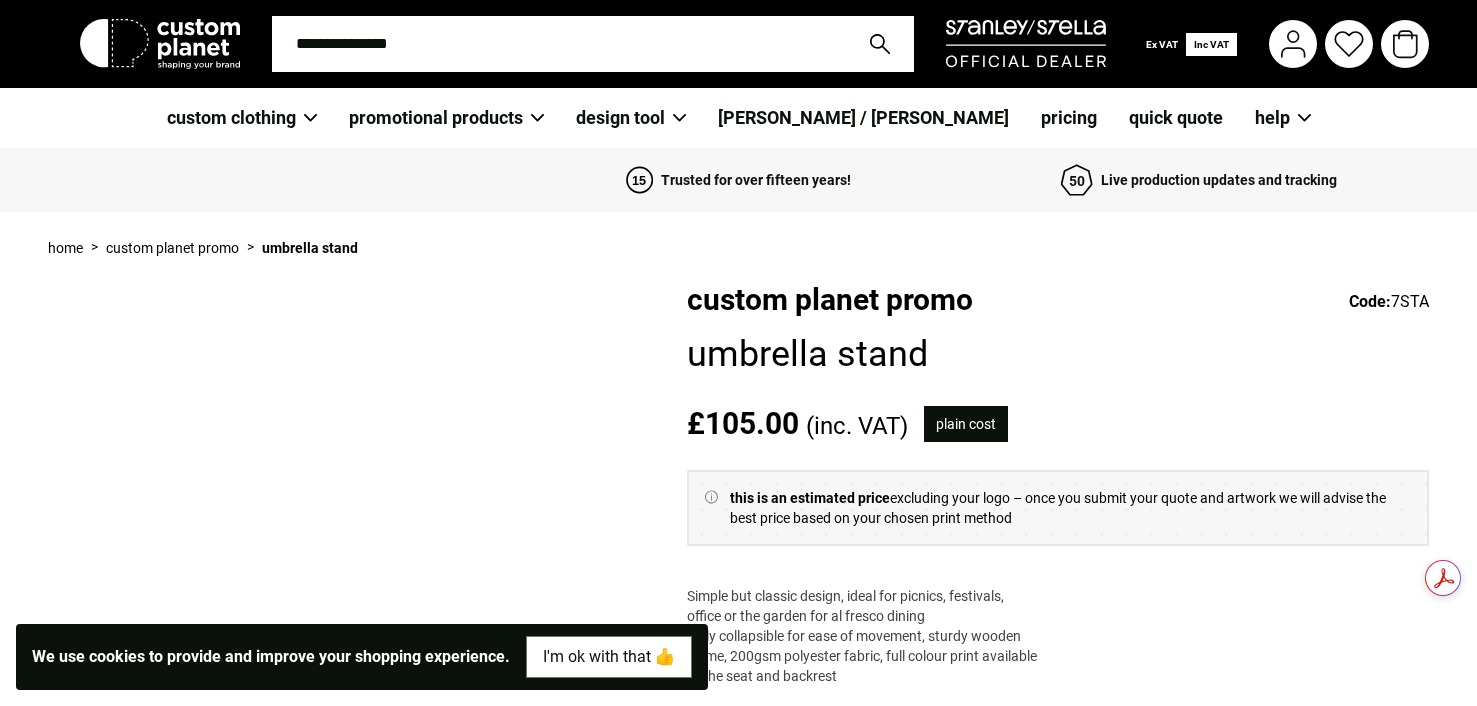 scroll, scrollTop: 0, scrollLeft: 0, axis: both 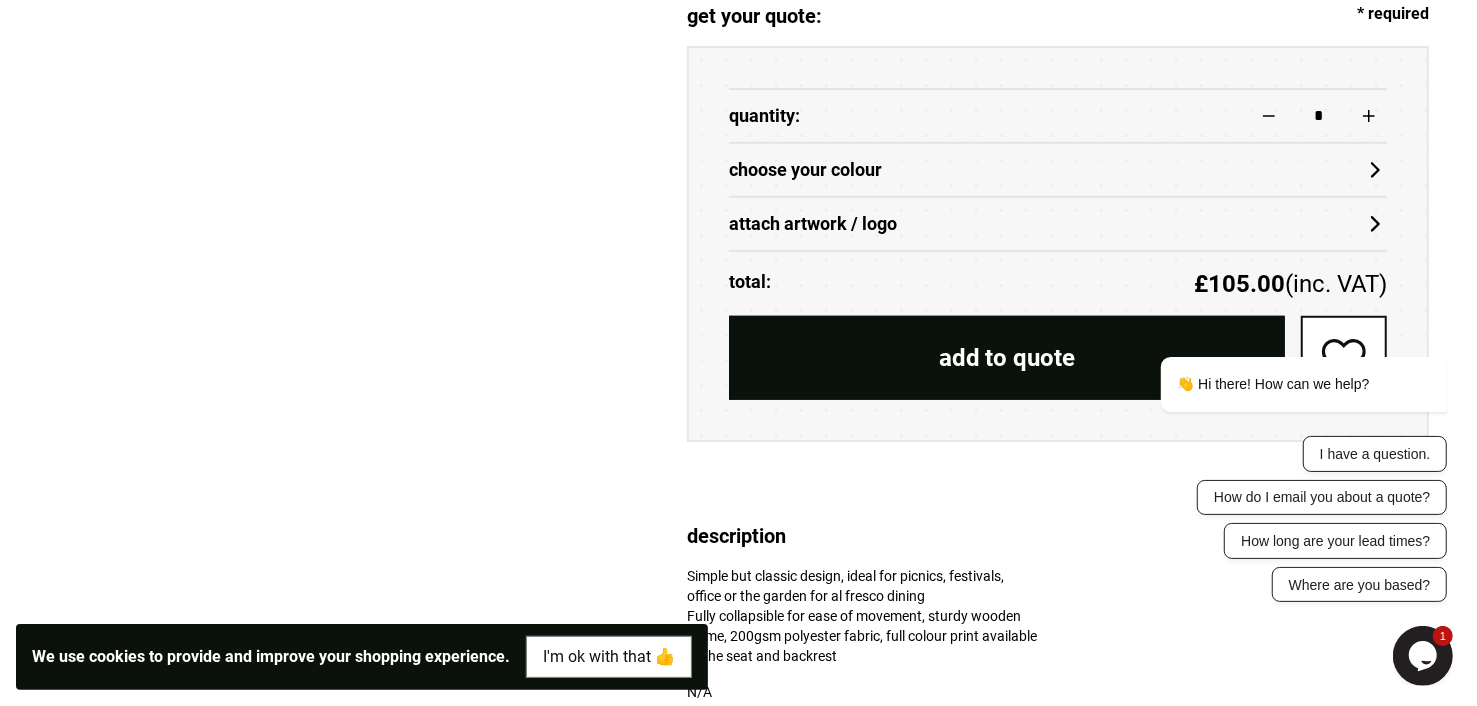 click on "choose your colour" at bounding box center [1058, 170] 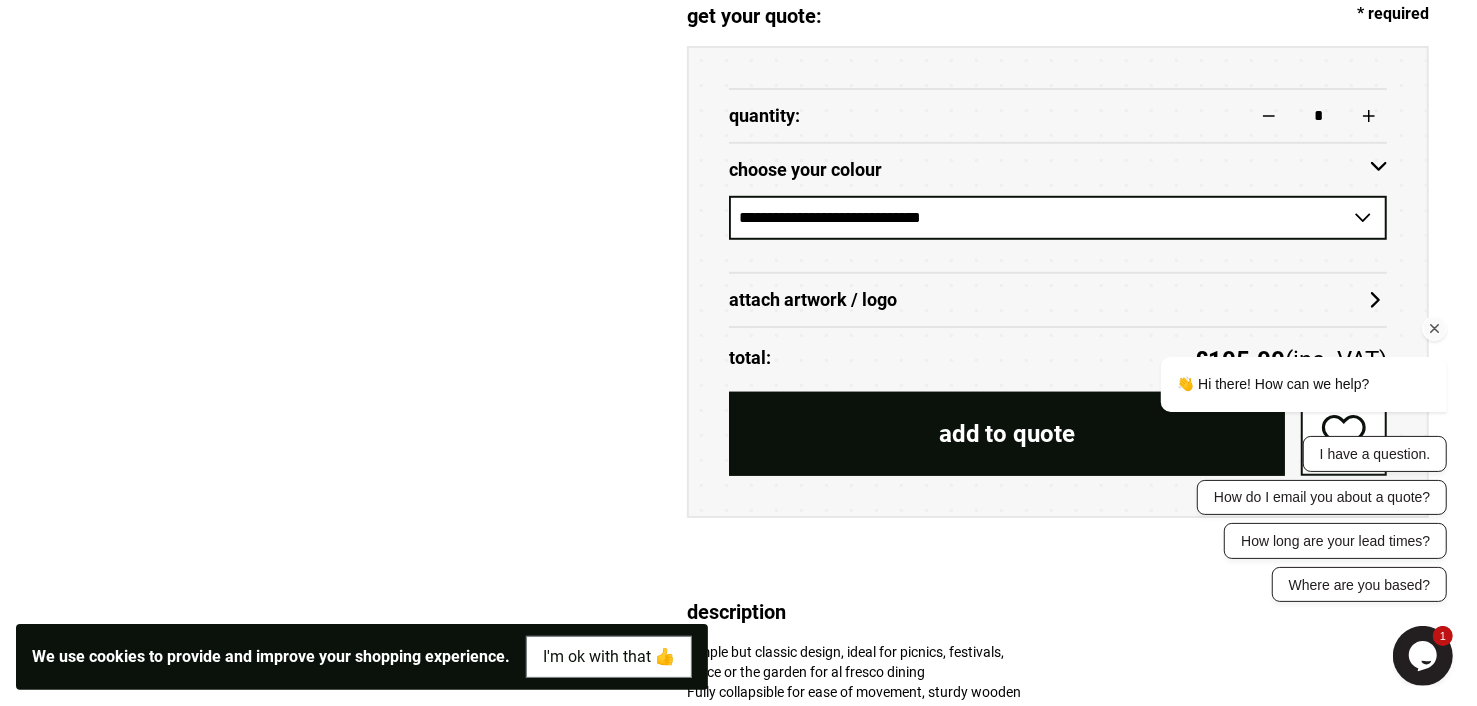 click on "👋 Hi there! How can we help? I have a question. How do I email you about a quote? How long are your lead times? Where are you based?" at bounding box center (1276, 403) 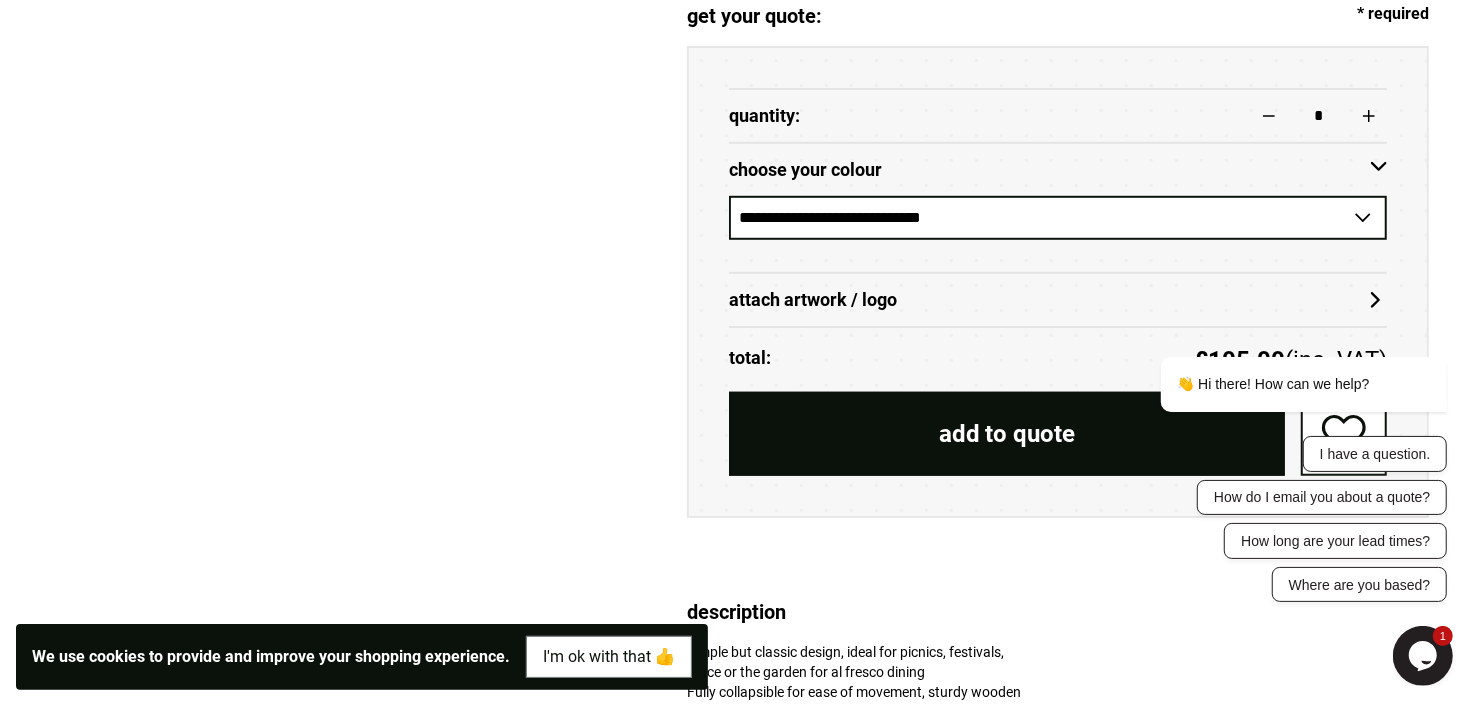 click at bounding box center (335, 89) 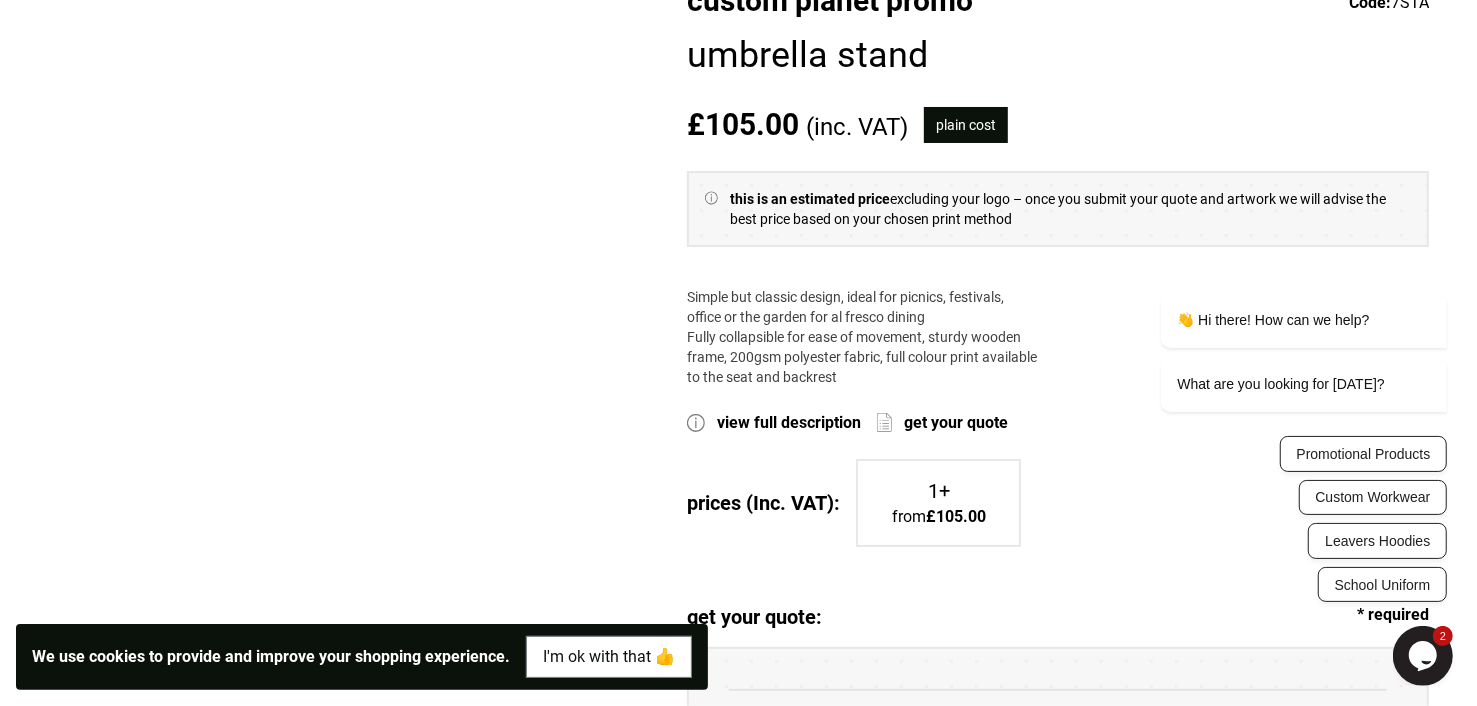 scroll, scrollTop: 0, scrollLeft: 0, axis: both 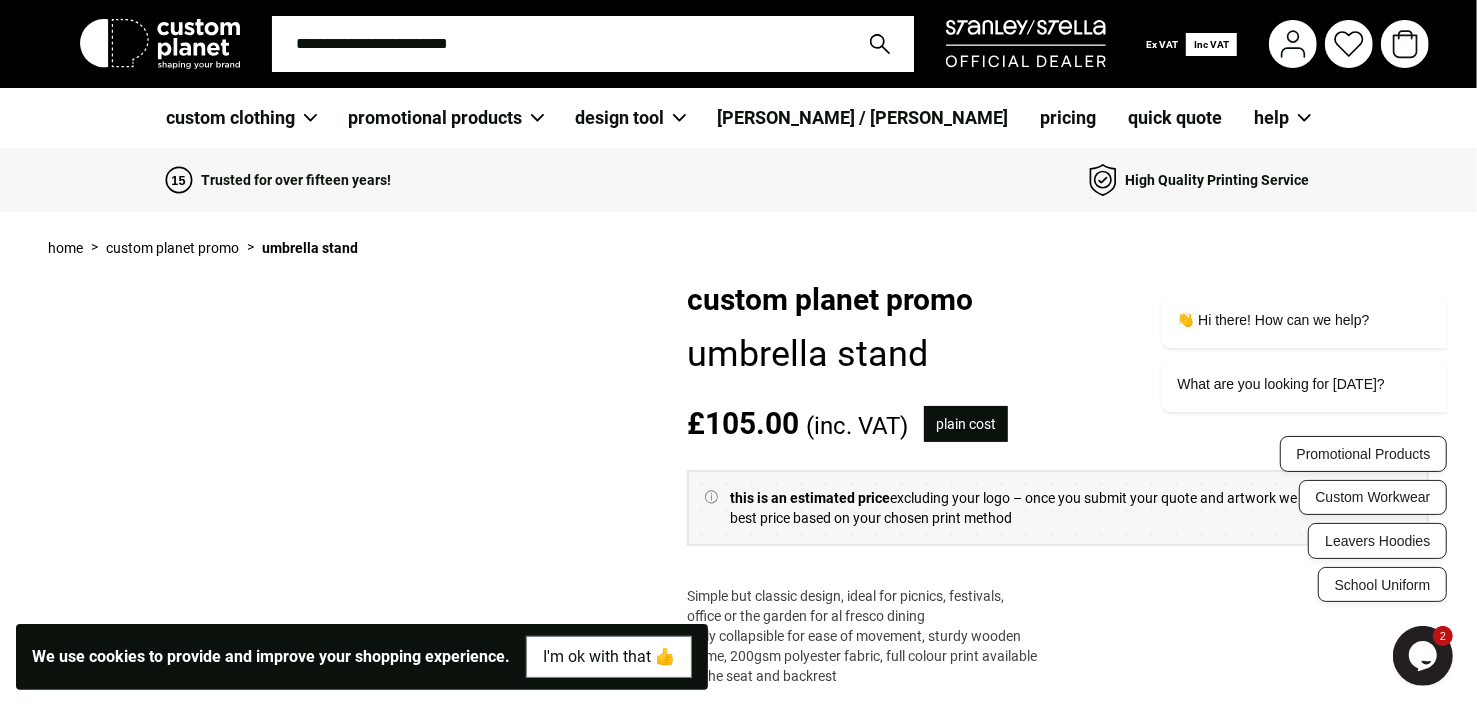 click at bounding box center (335, 989) 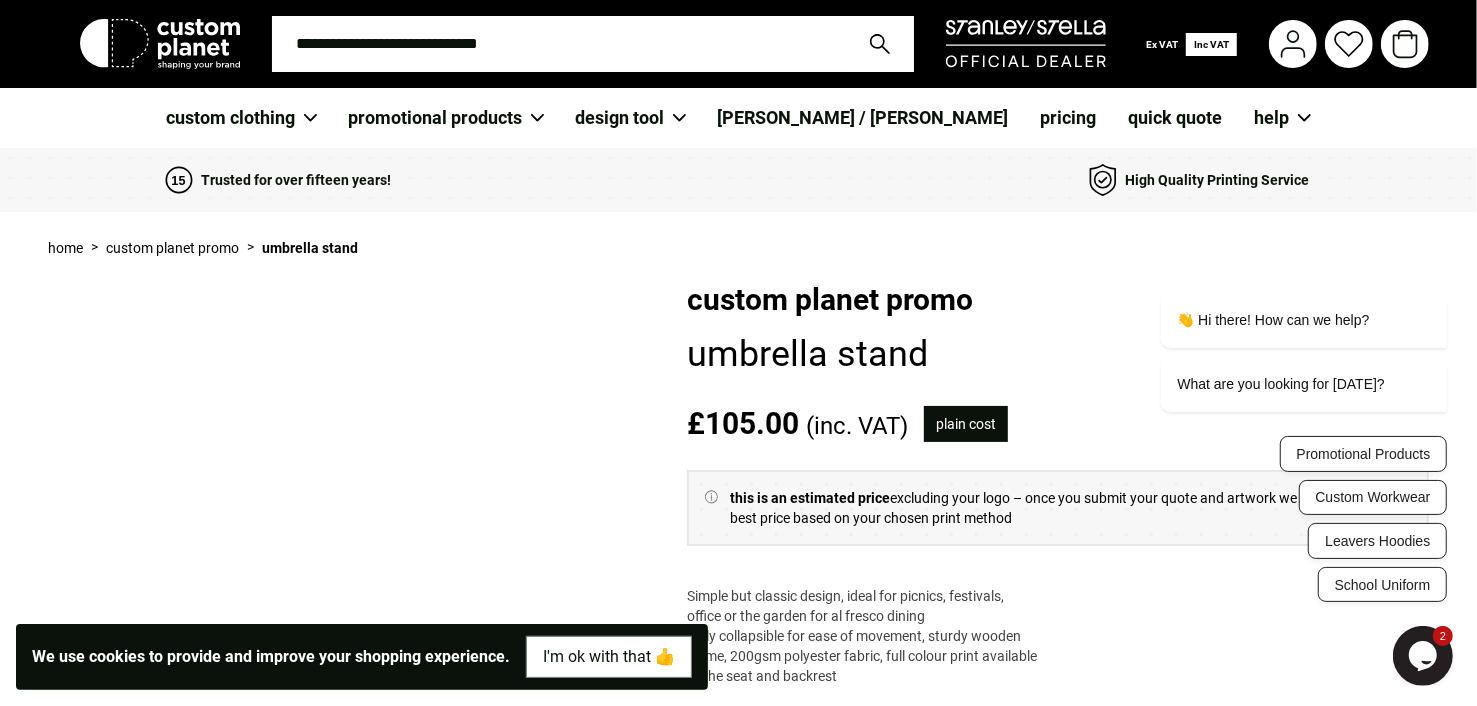 click at bounding box center (559, 44) 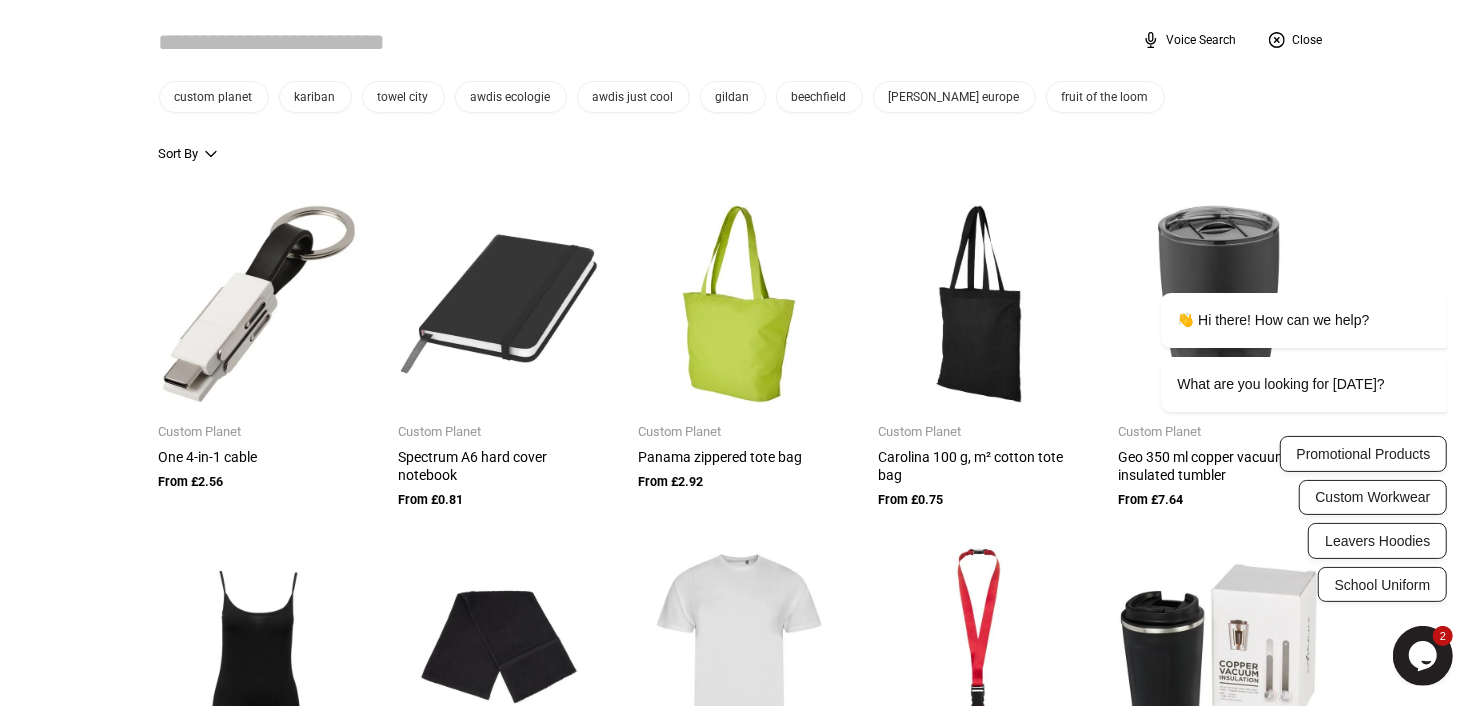 scroll, scrollTop: 0, scrollLeft: 0, axis: both 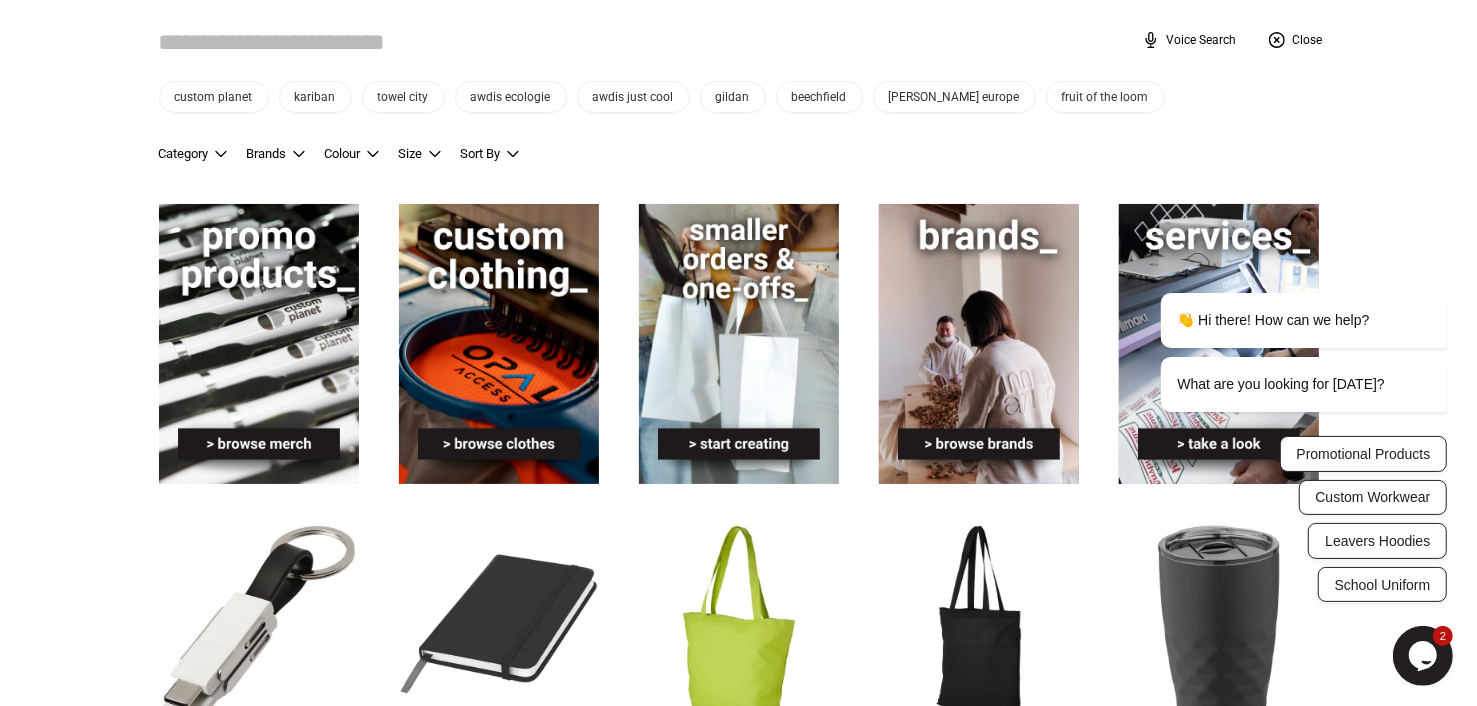 type on "*" 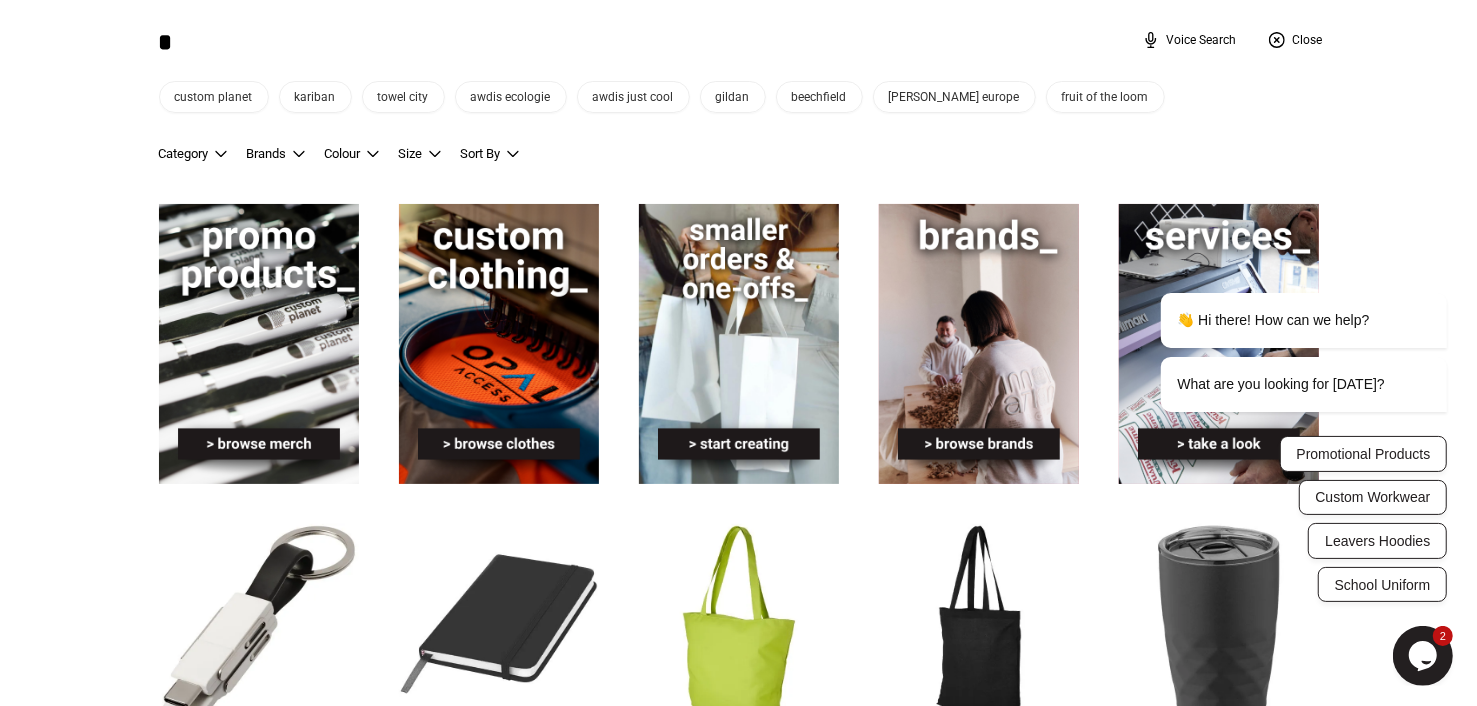 type on "*" 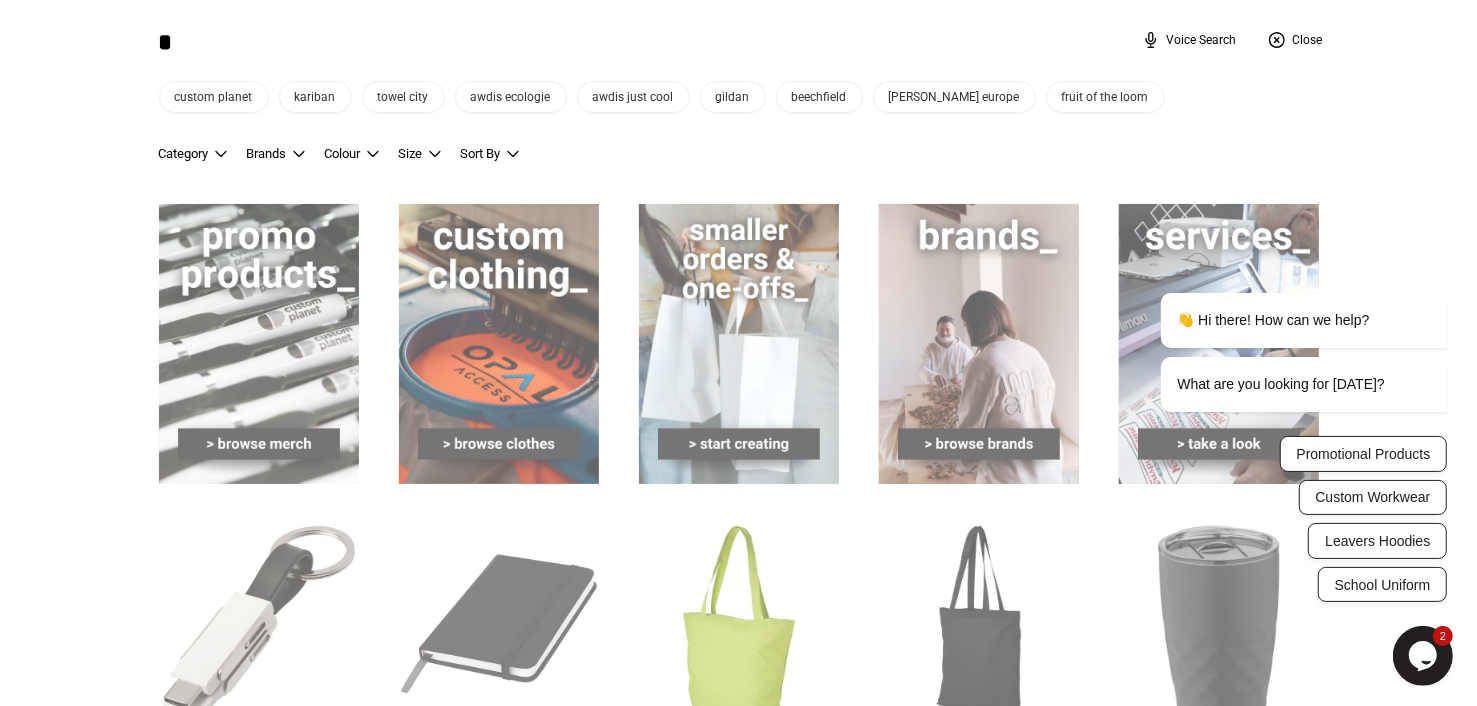 type on "**" 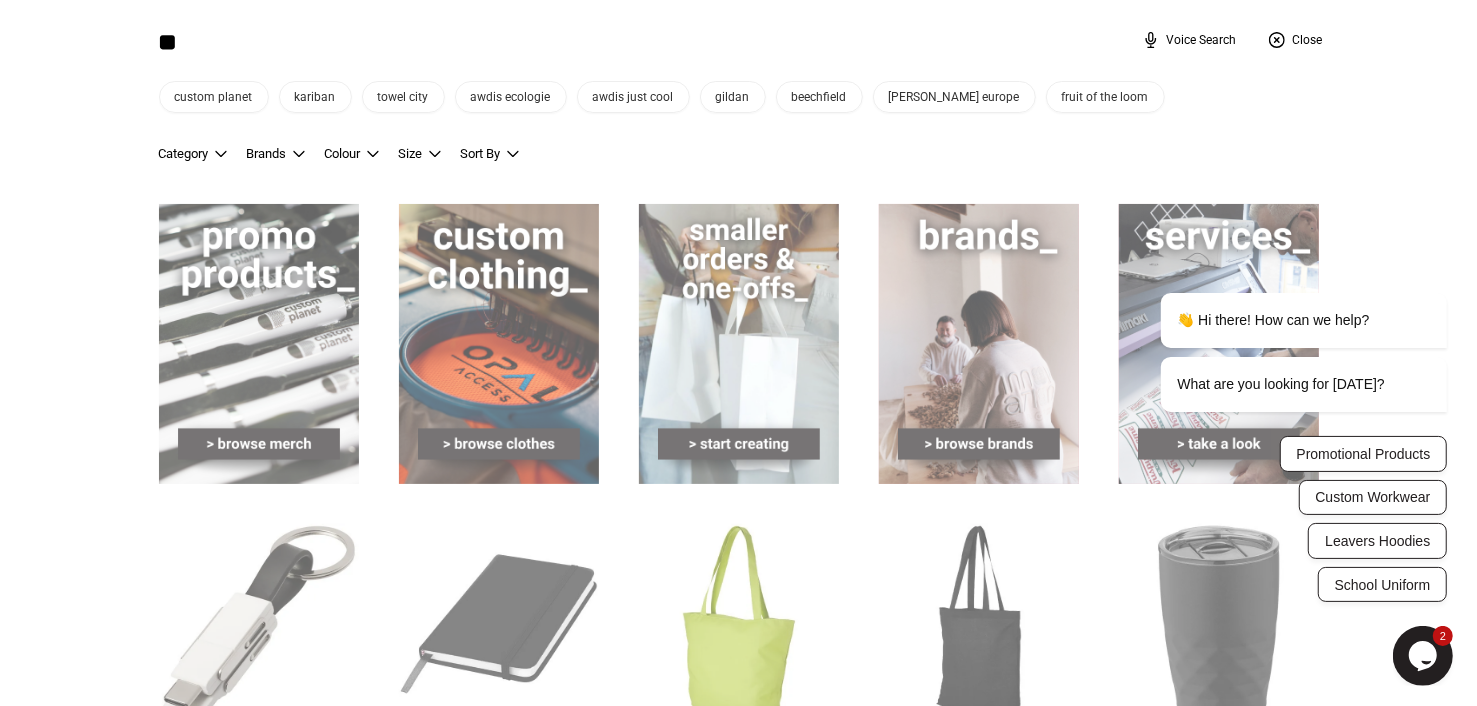 type on "**" 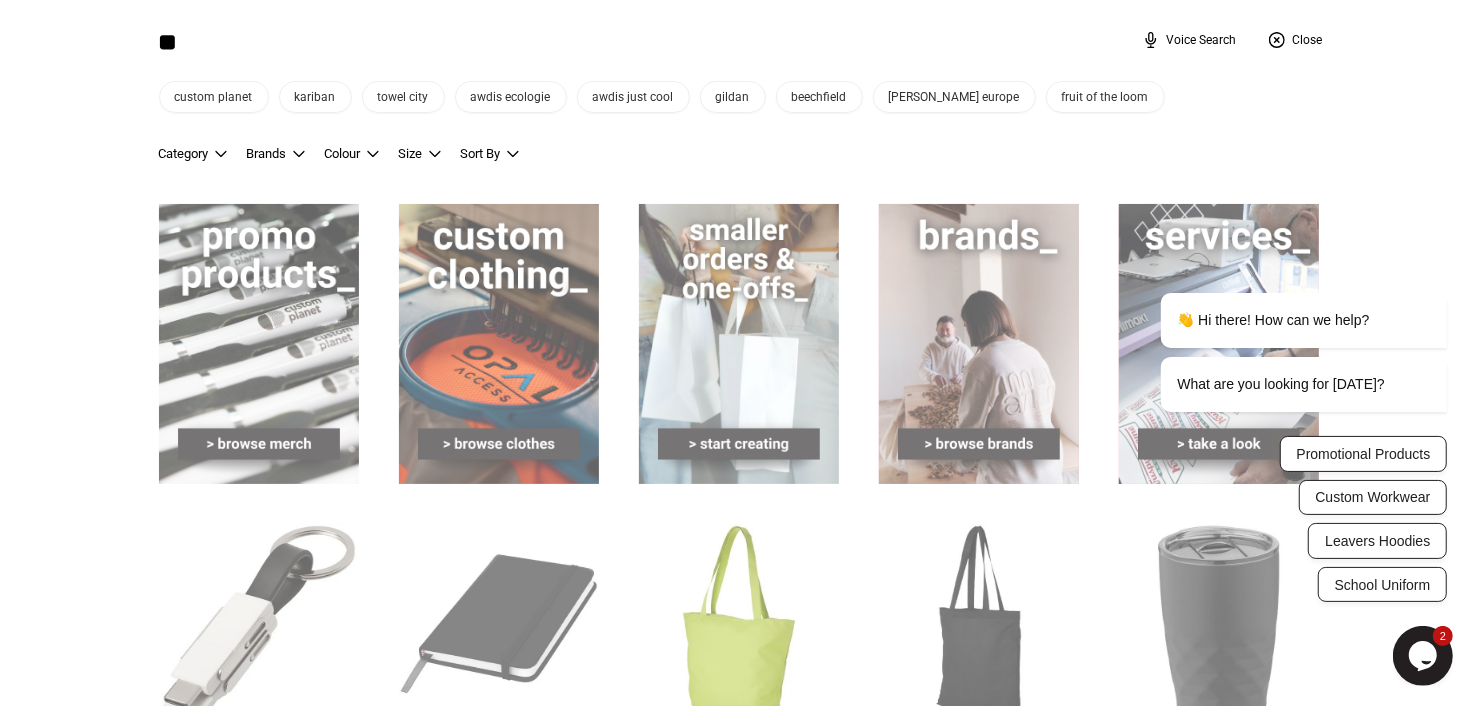 type on "***" 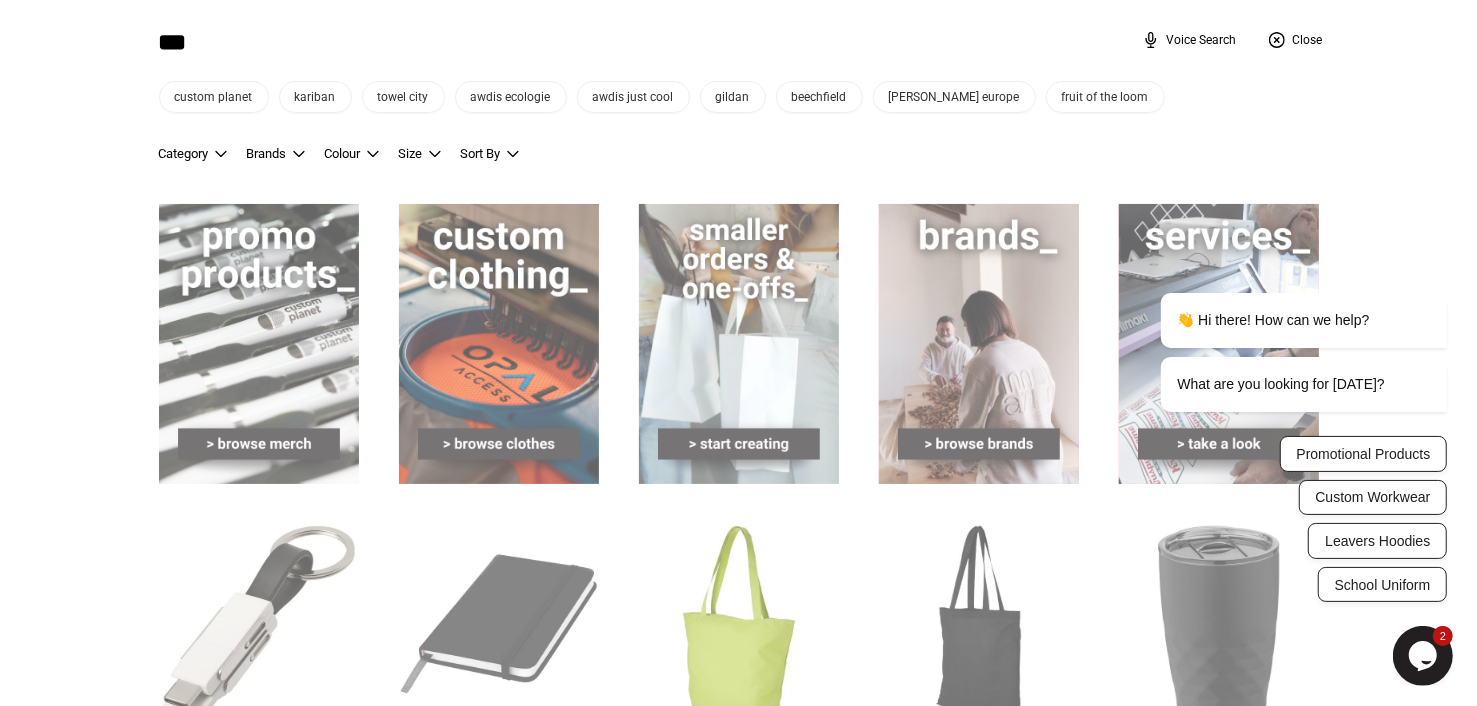type on "***" 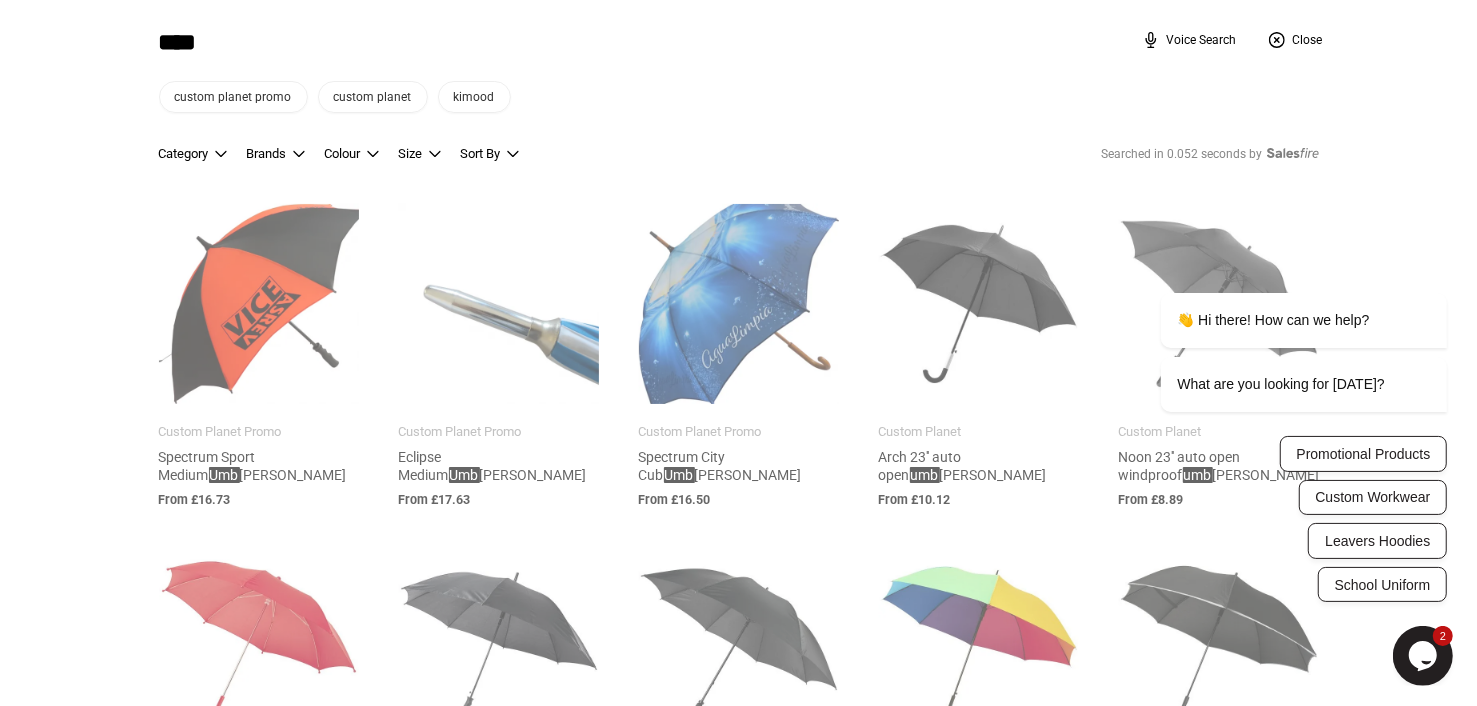 type on "*****" 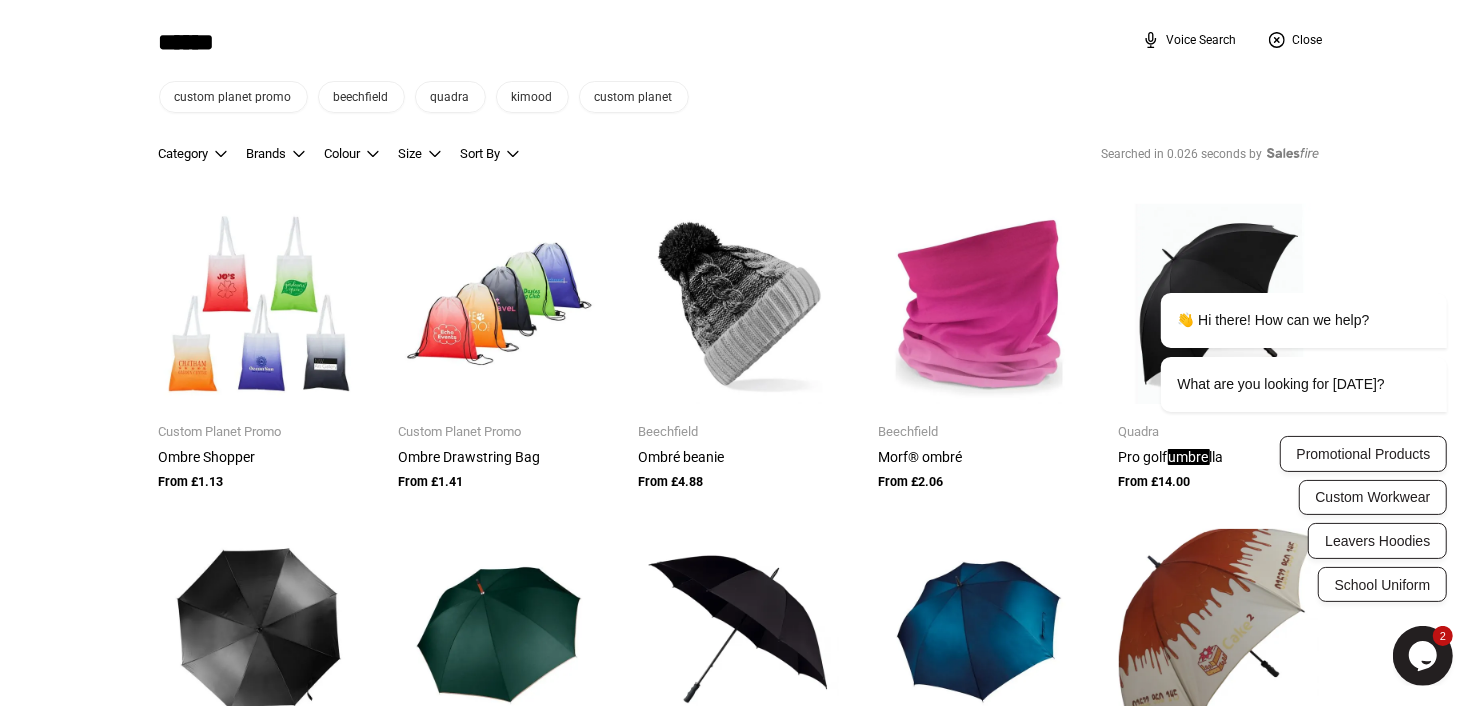 type on "******" 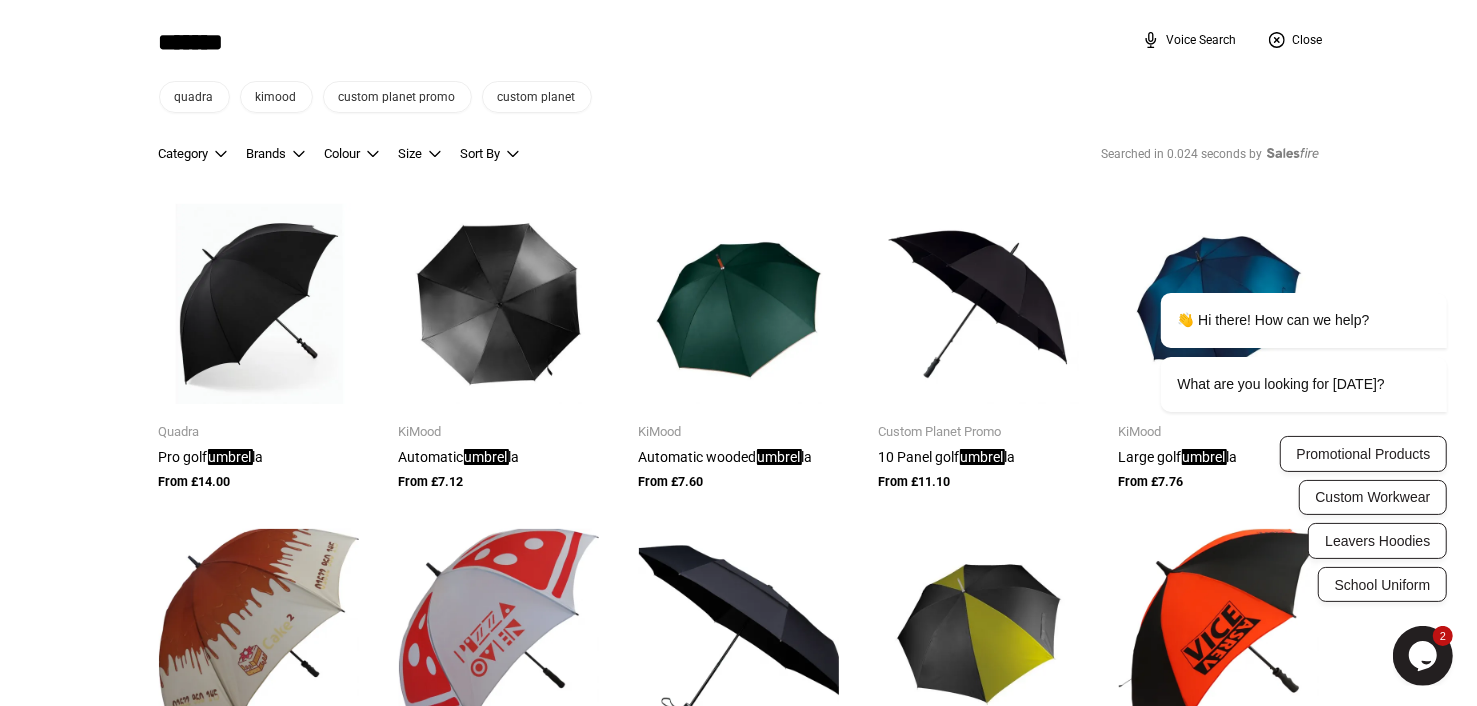 type on "*******" 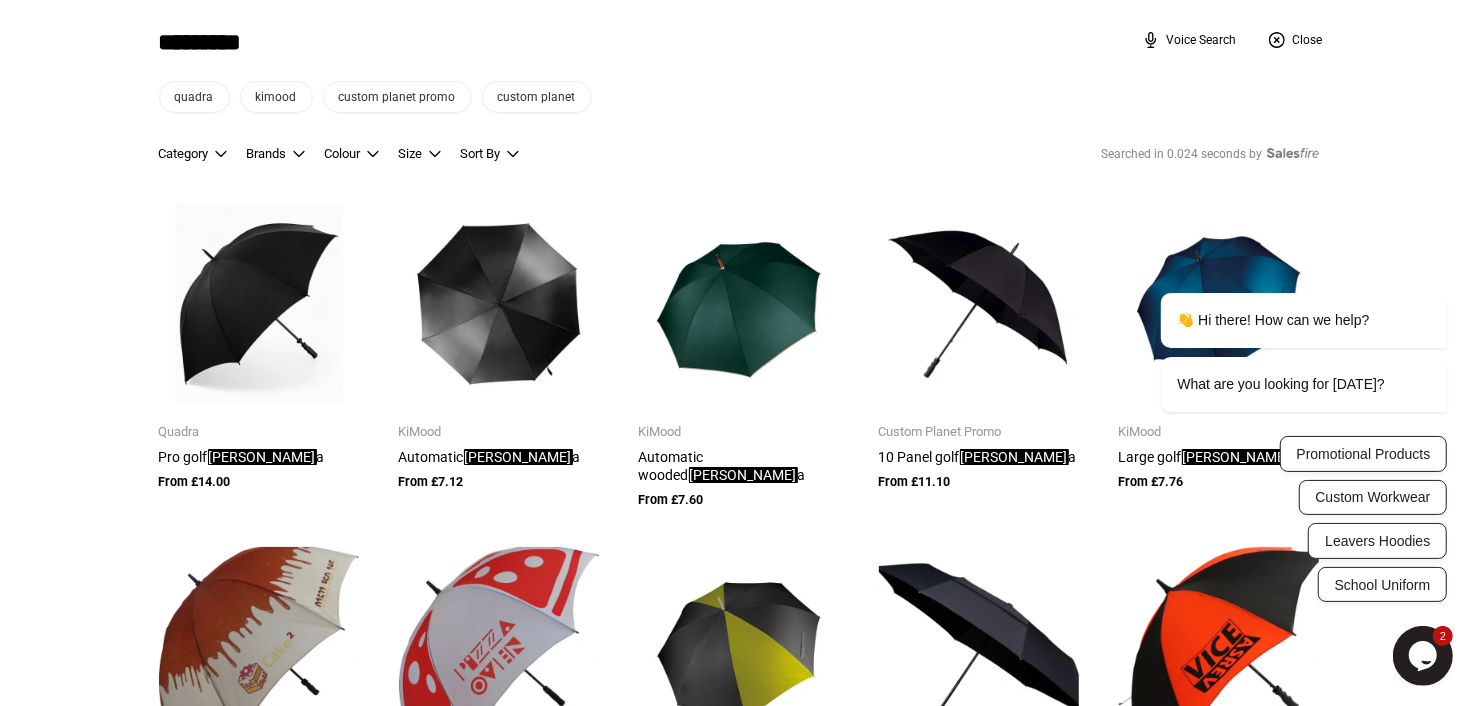 type on "********" 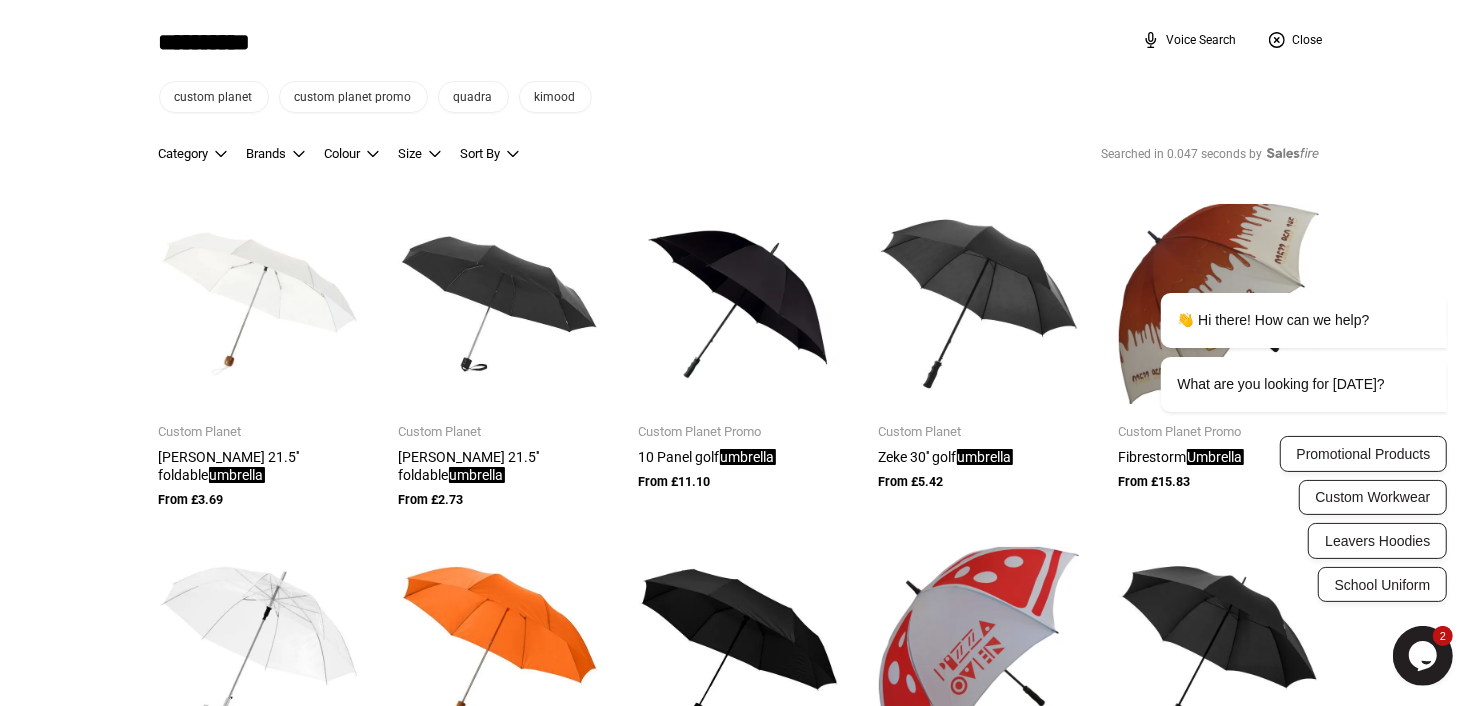 type on "**********" 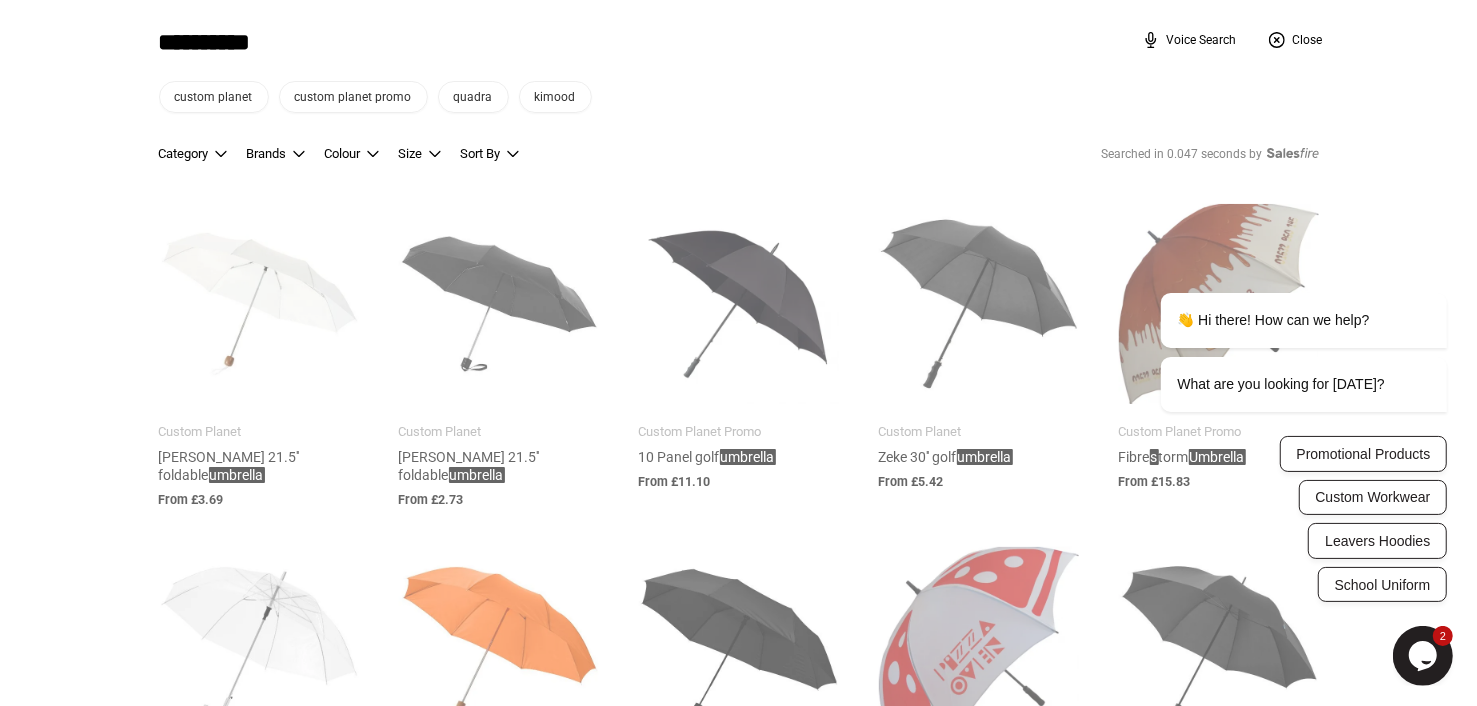 type on "**********" 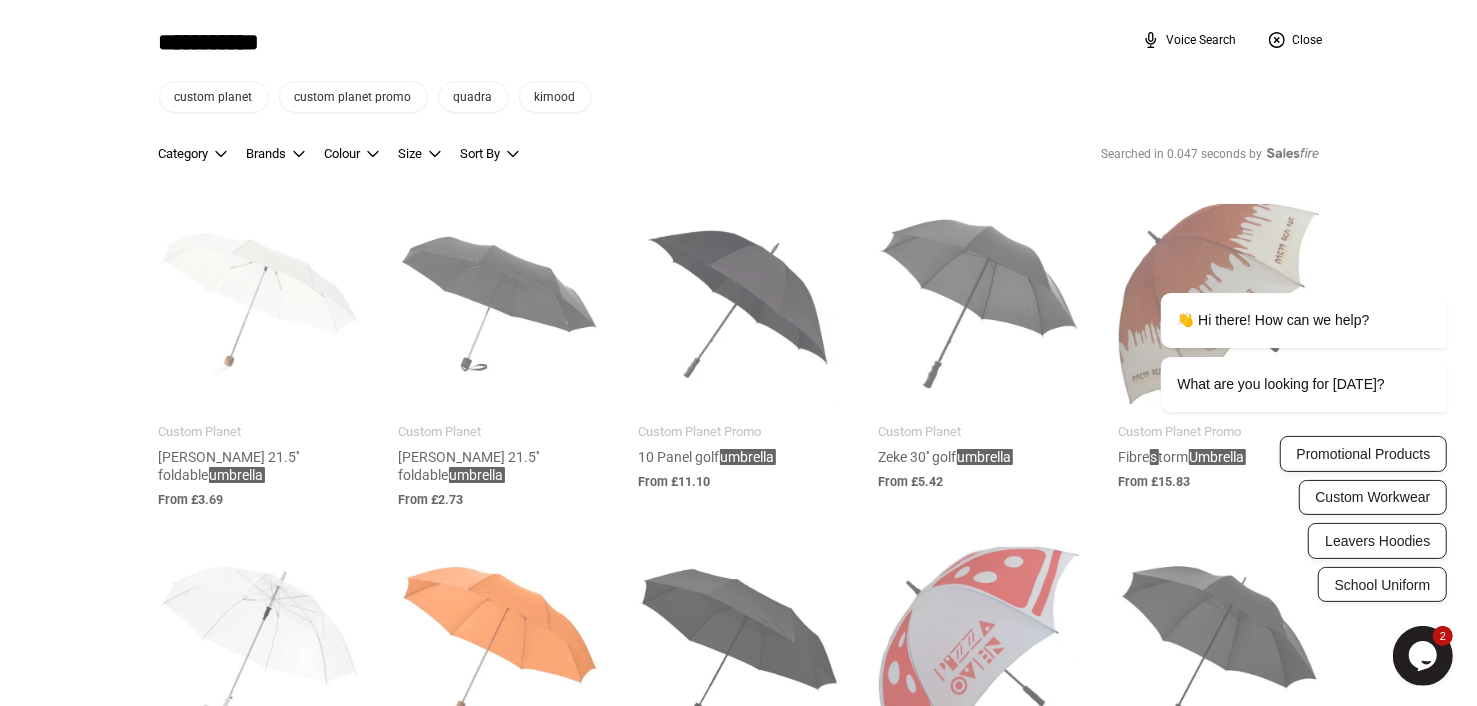 type on "**********" 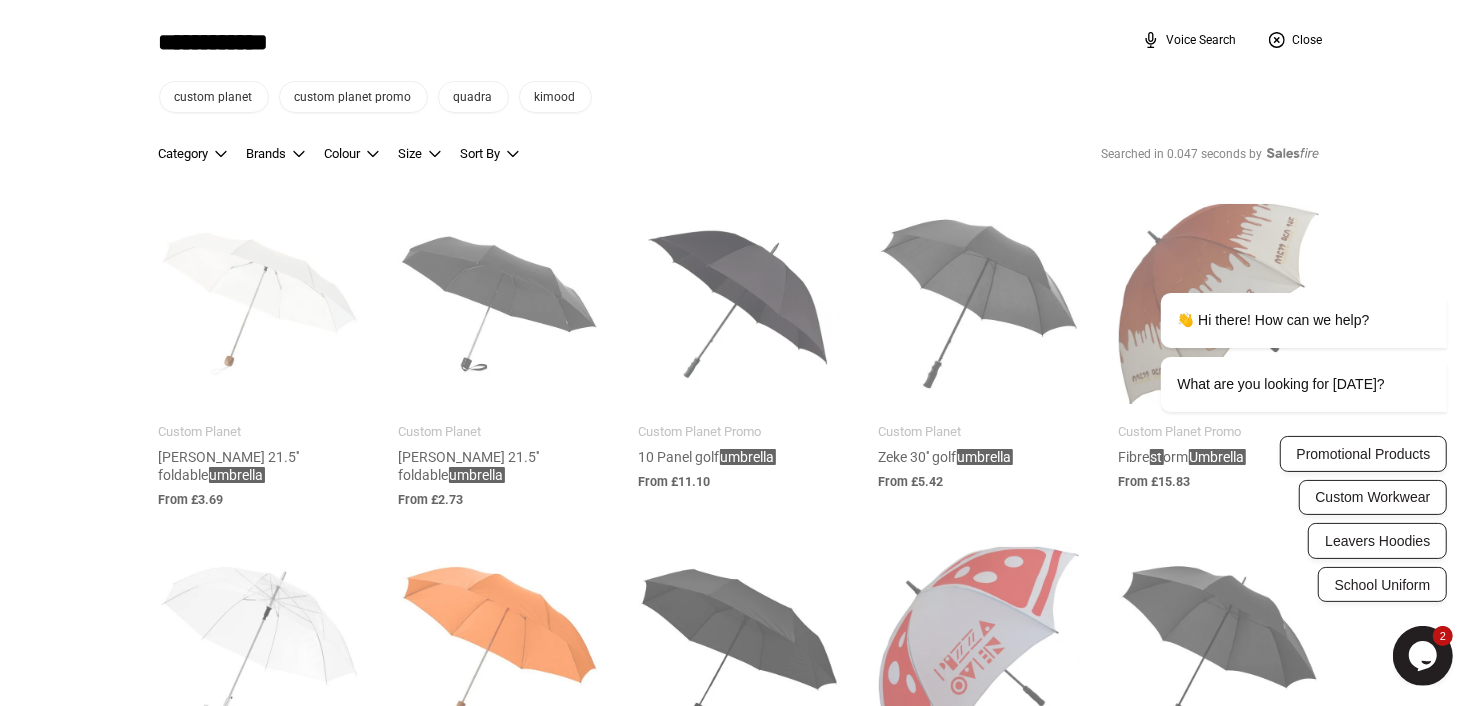 type on "**********" 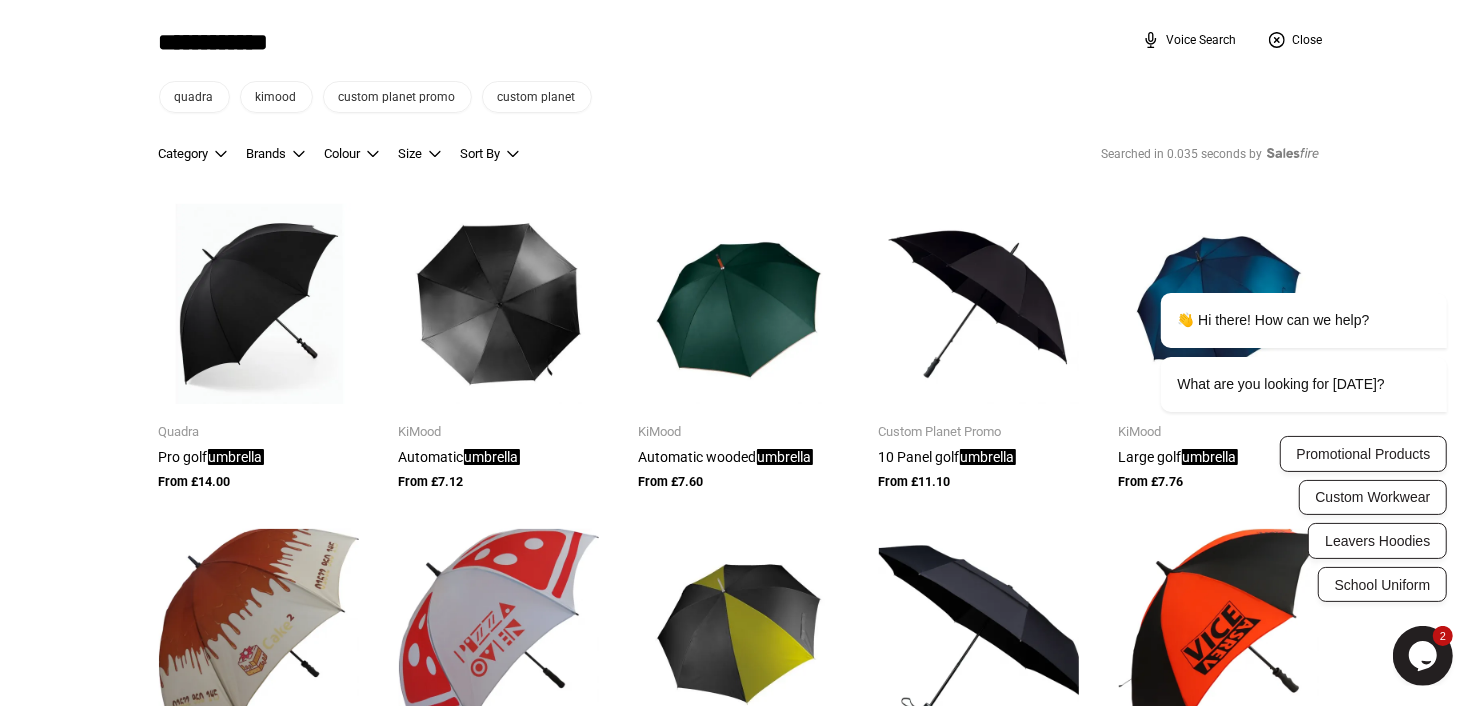 type on "**********" 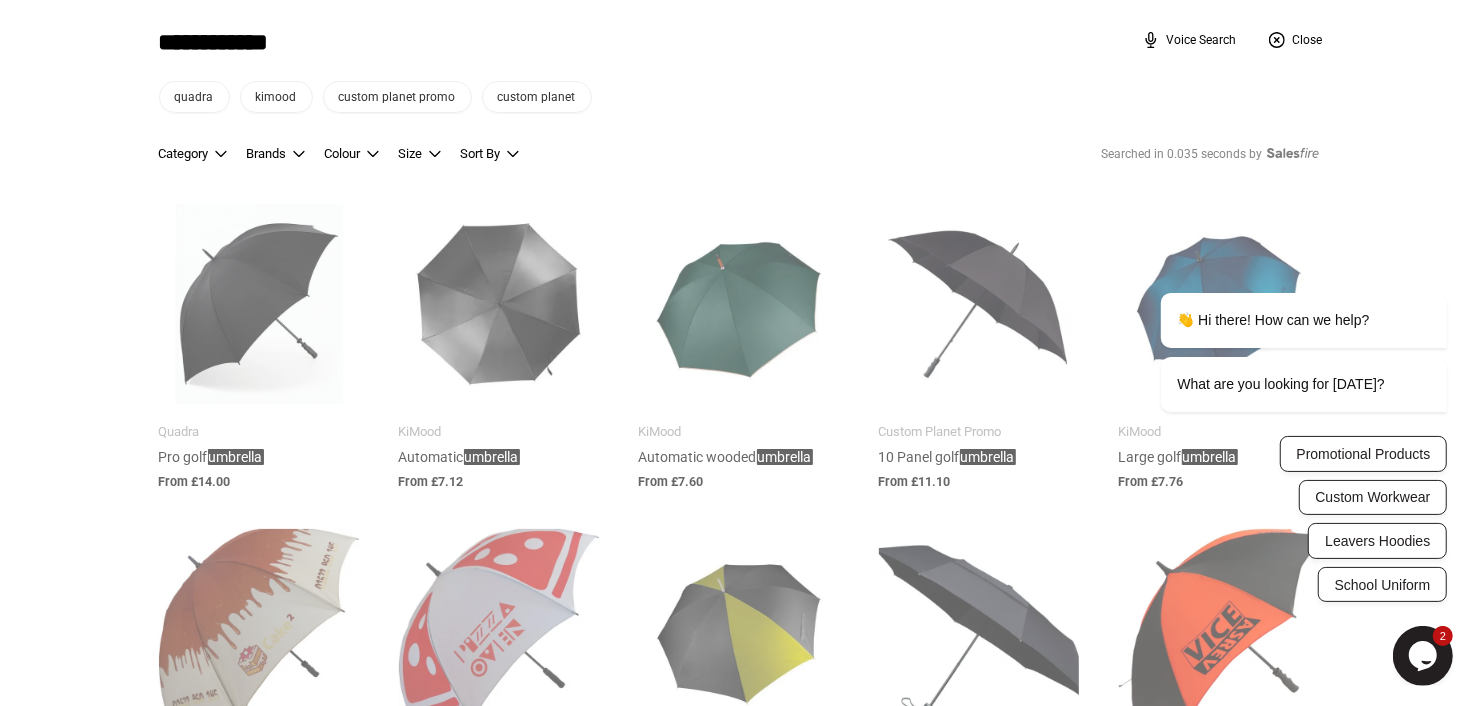 type on "**********" 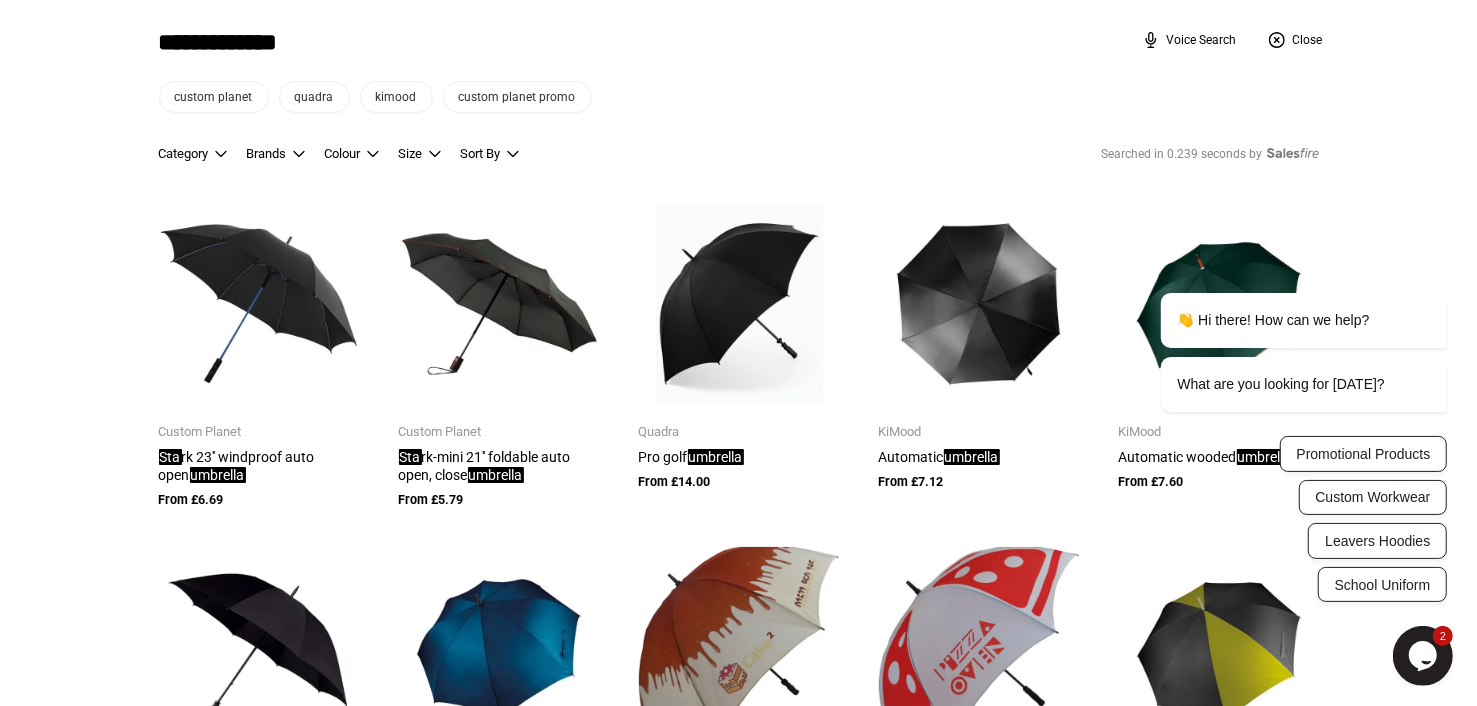 type on "**********" 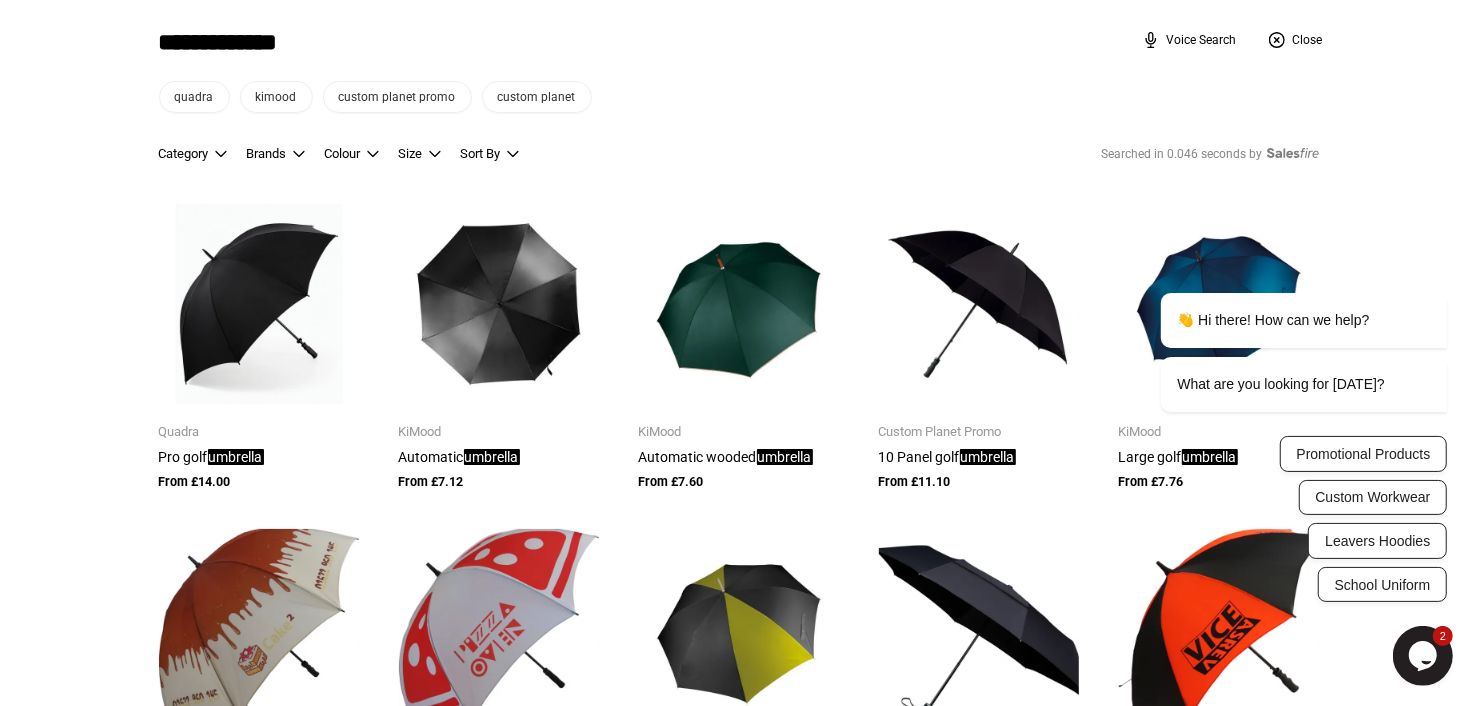 type on "**********" 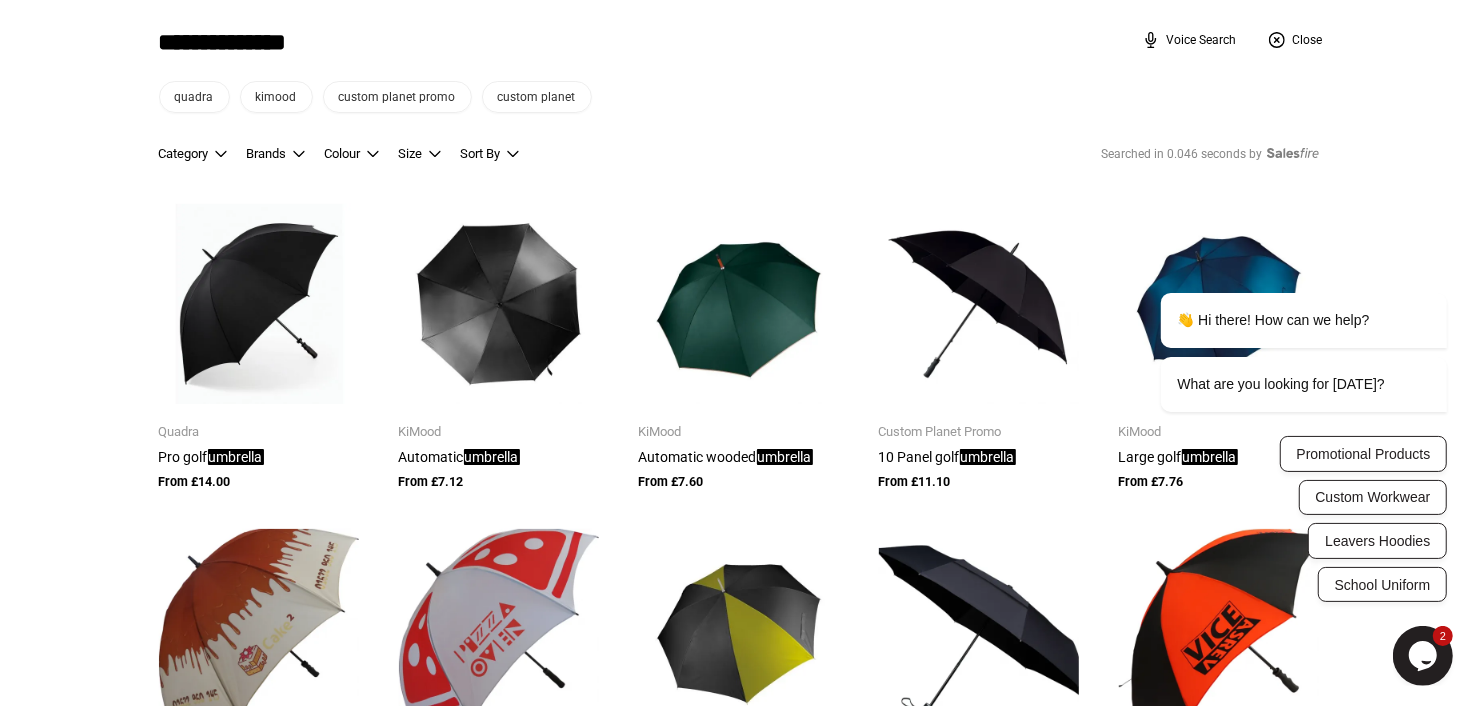 type on "**********" 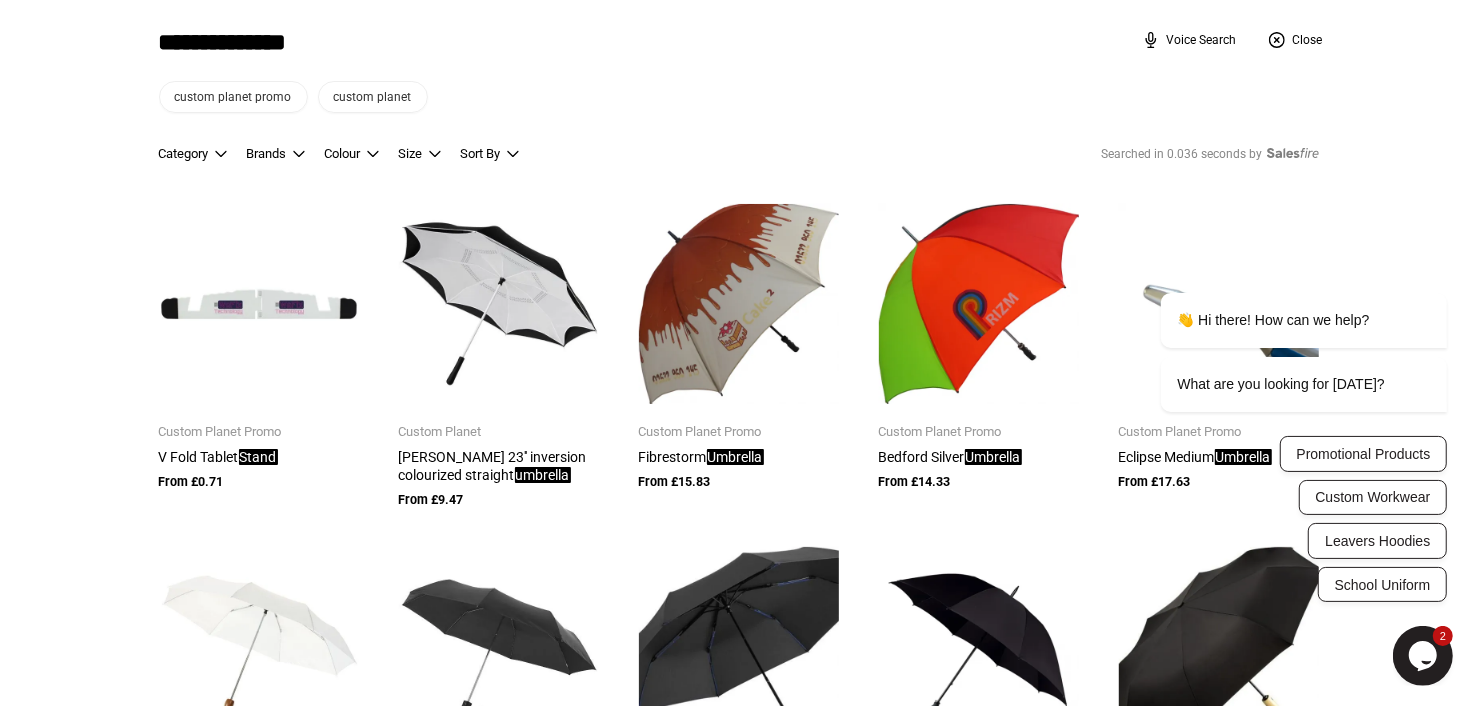 type on "**********" 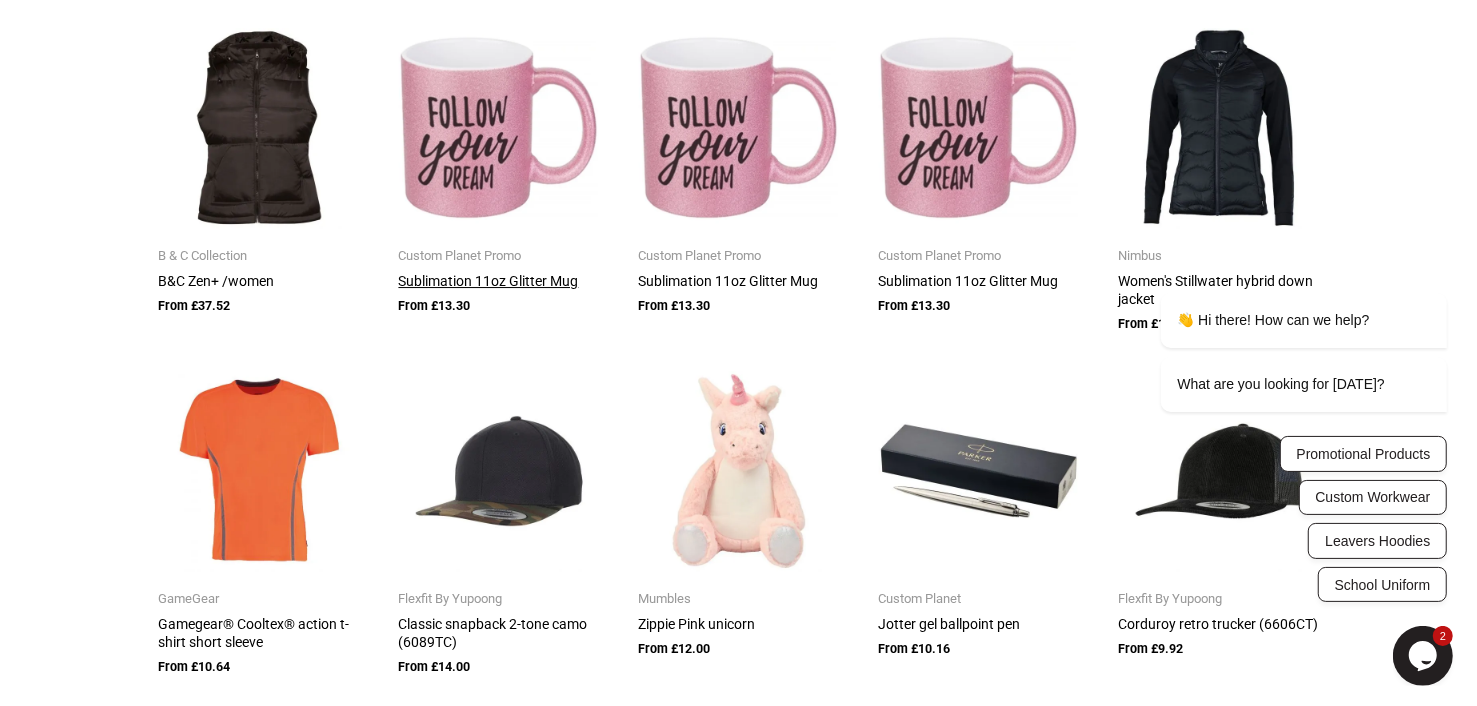 scroll, scrollTop: 9918, scrollLeft: 0, axis: vertical 